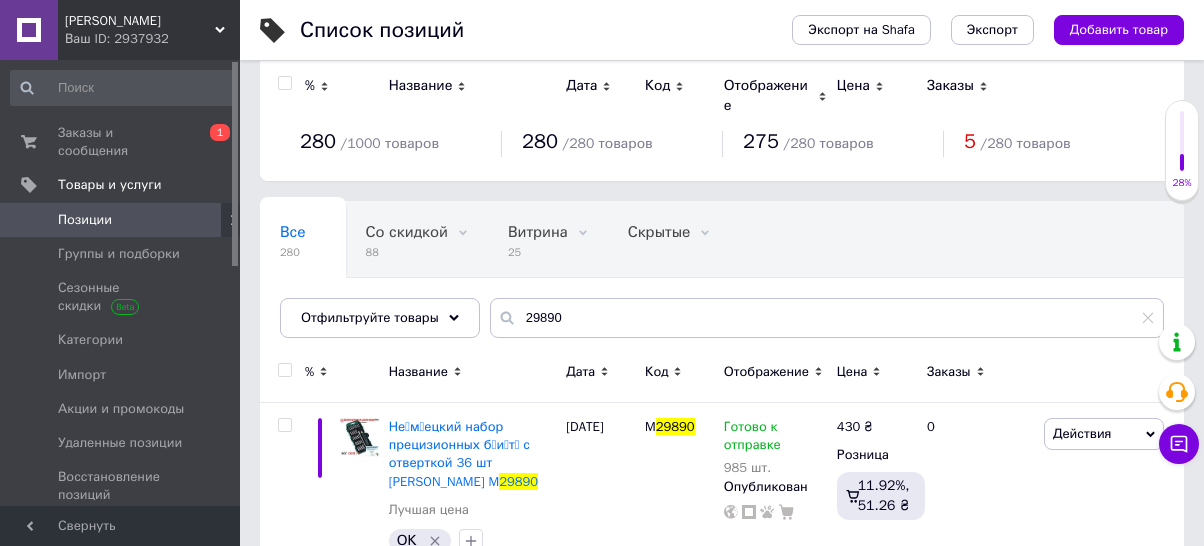 scroll, scrollTop: 194, scrollLeft: 0, axis: vertical 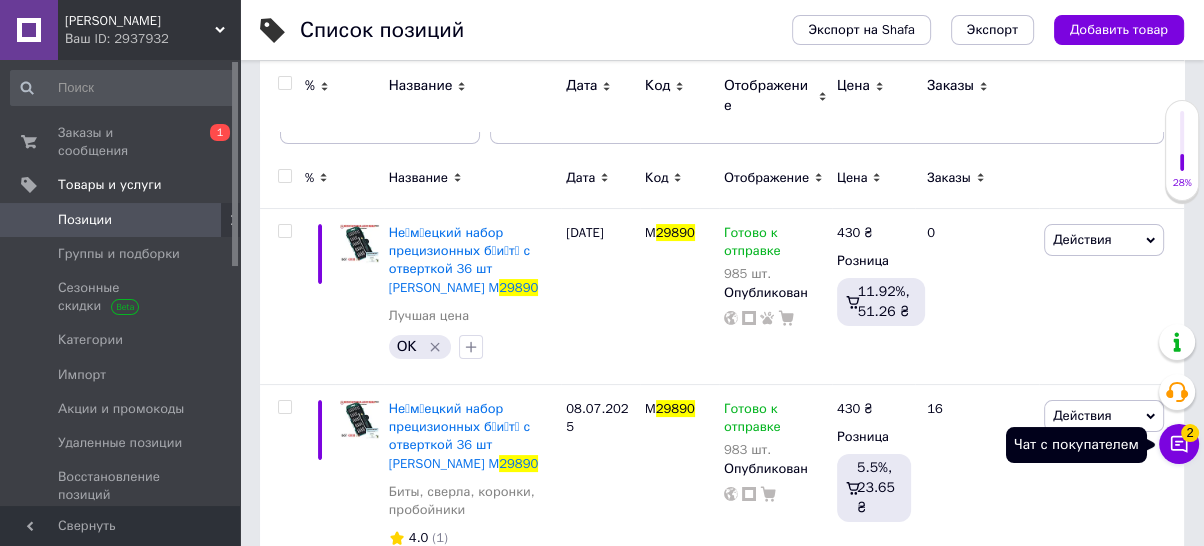 click 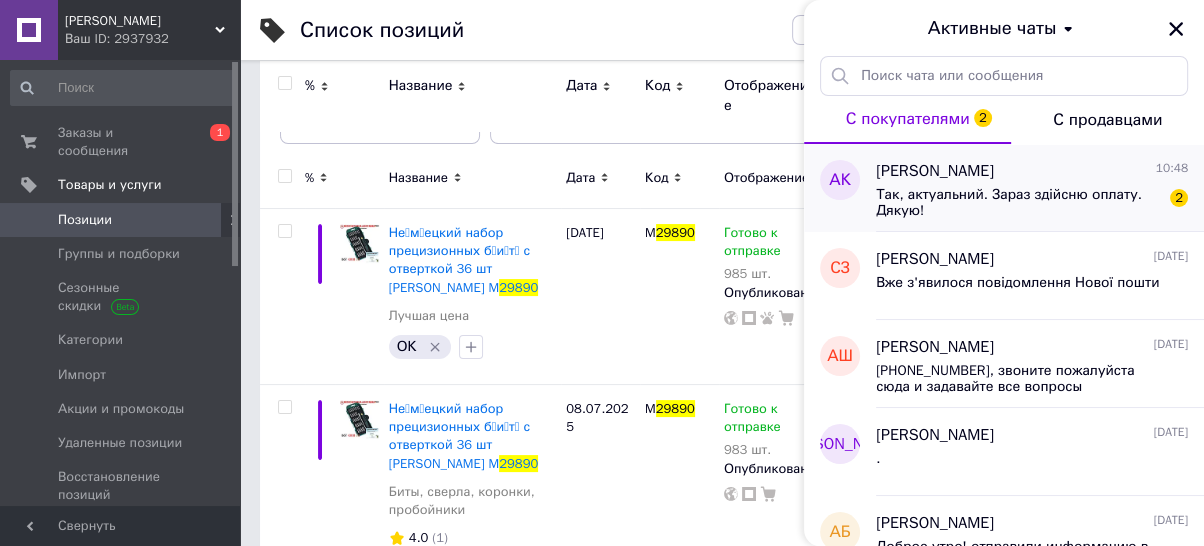 click on "Так, актуальний. Зараз здійсню оплату. Дякую!" at bounding box center (1018, 203) 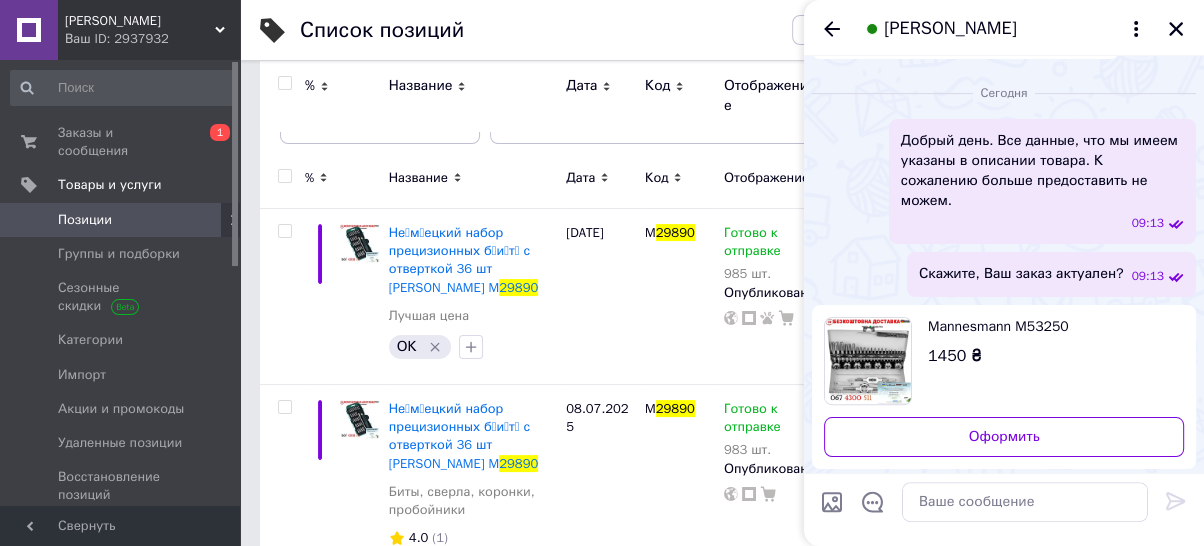 scroll, scrollTop: 588, scrollLeft: 0, axis: vertical 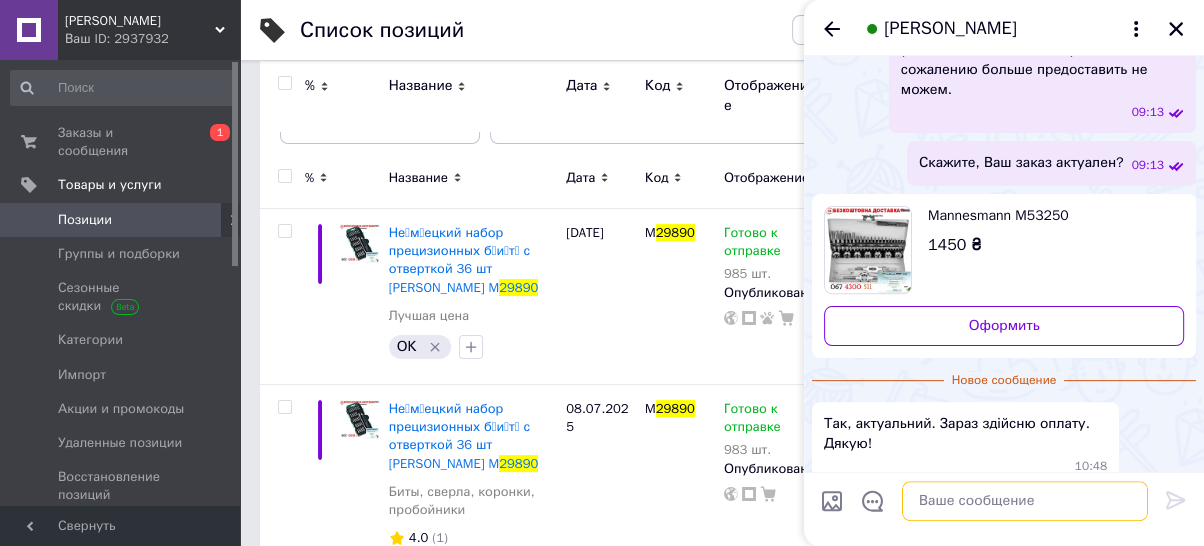 click at bounding box center [1025, 502] 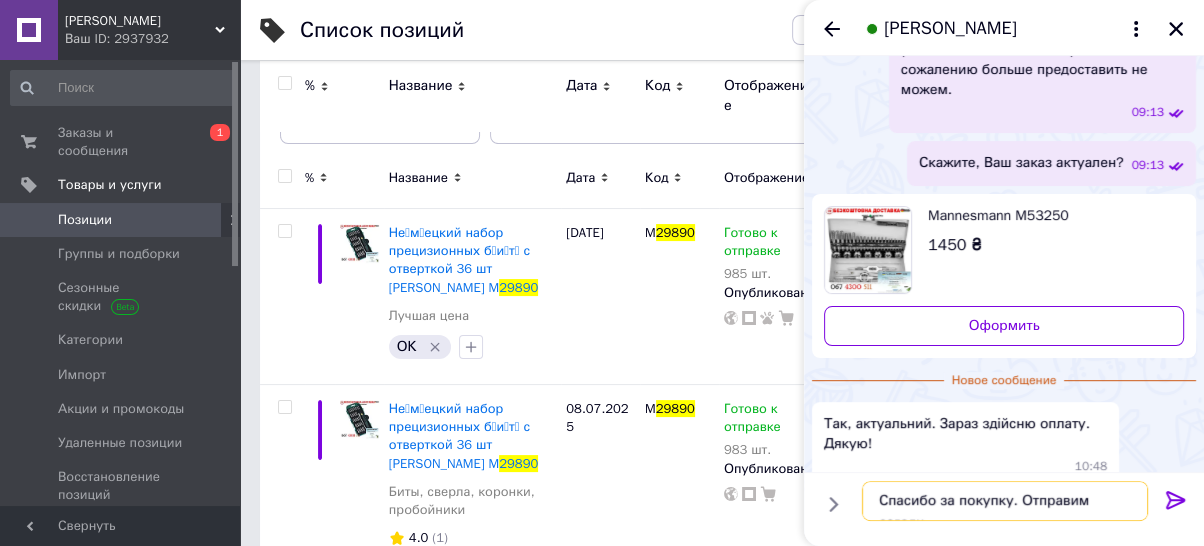 type on "Спасибо за покупку. Отправим сегодня" 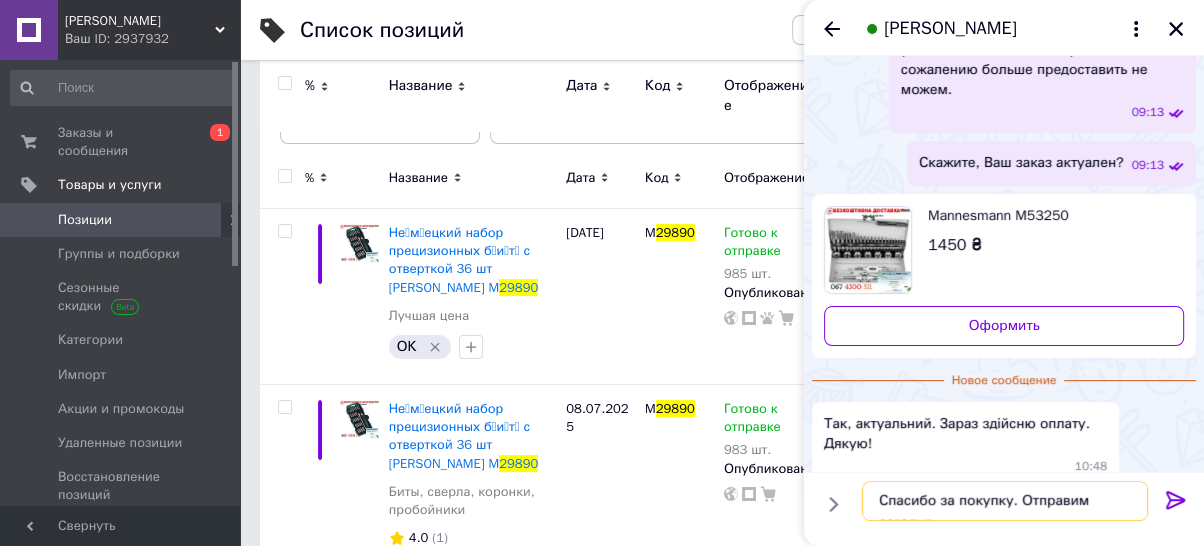 scroll, scrollTop: 12, scrollLeft: 0, axis: vertical 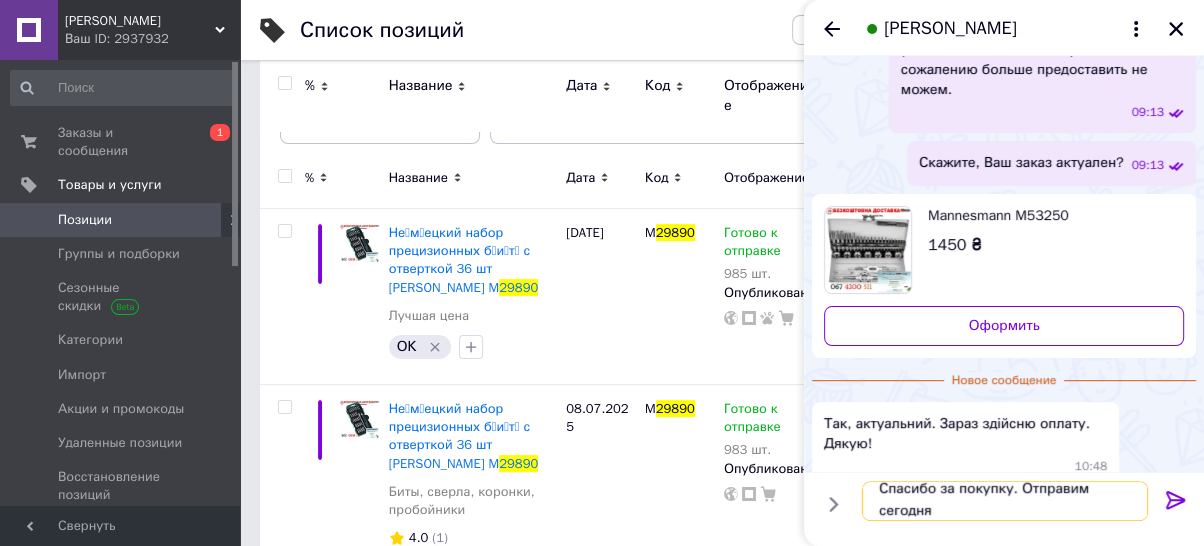 type 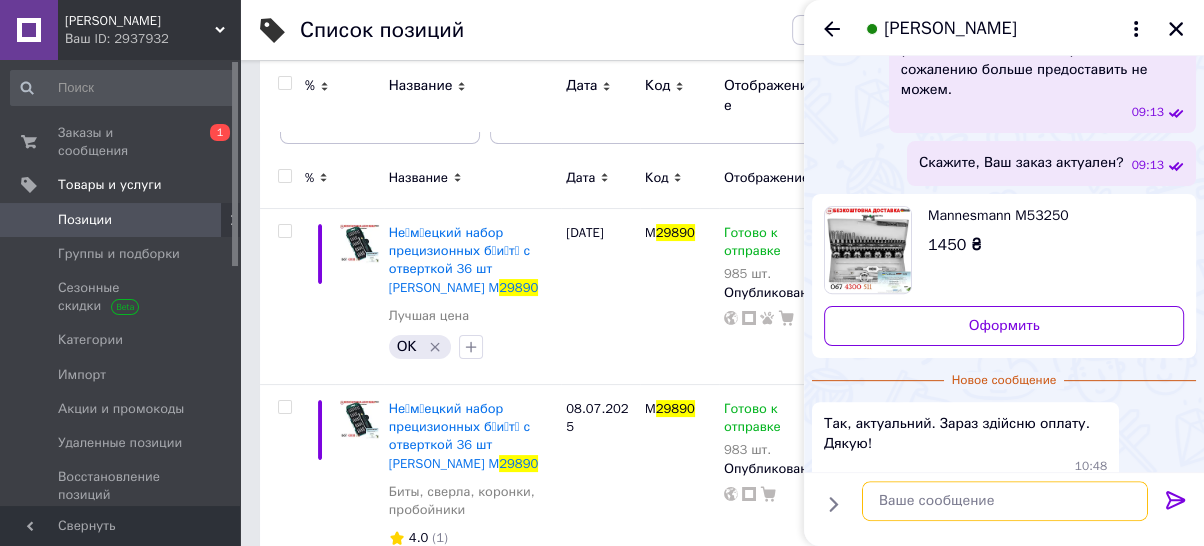scroll, scrollTop: 0, scrollLeft: 0, axis: both 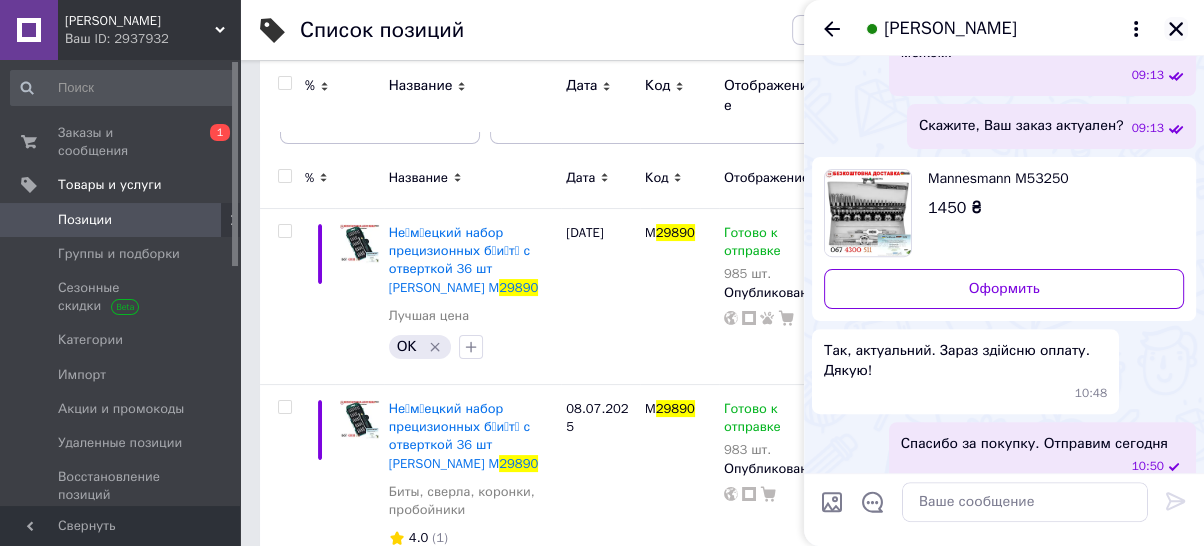 click 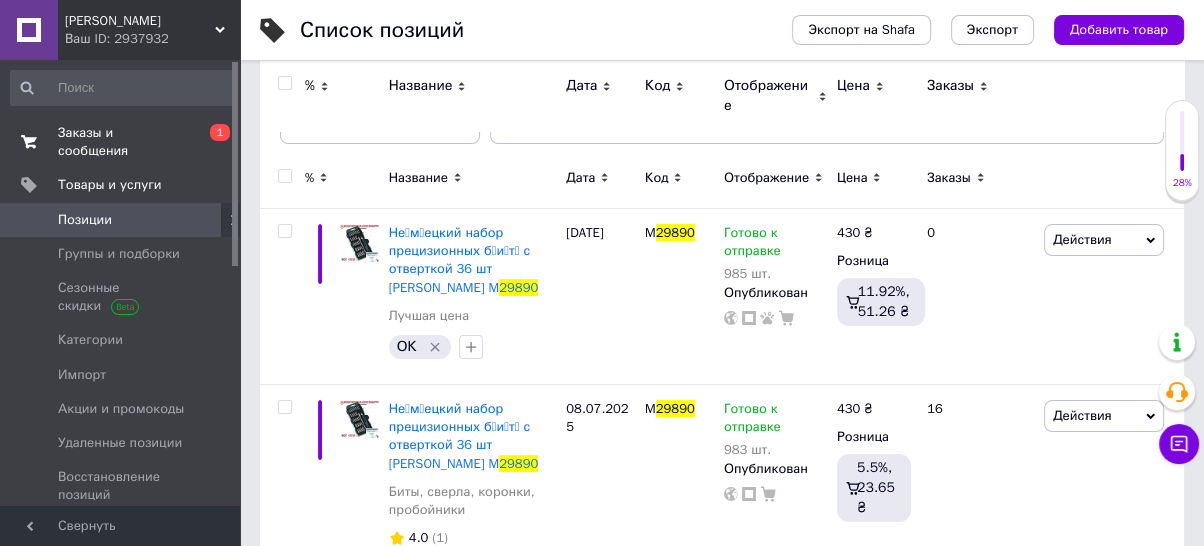 click on "Заказы и сообщения" at bounding box center (121, 142) 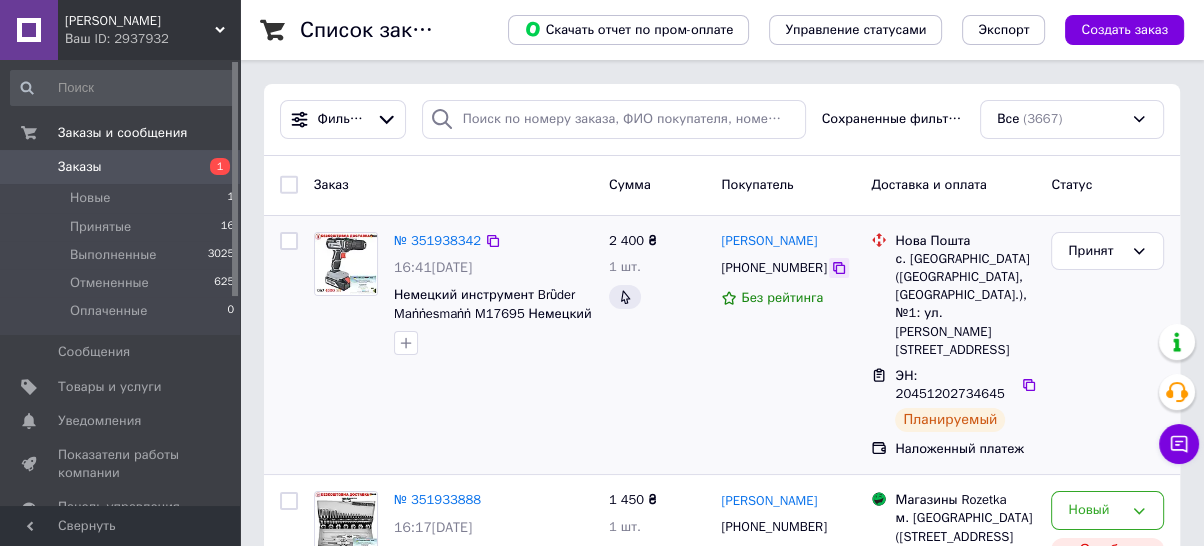 click 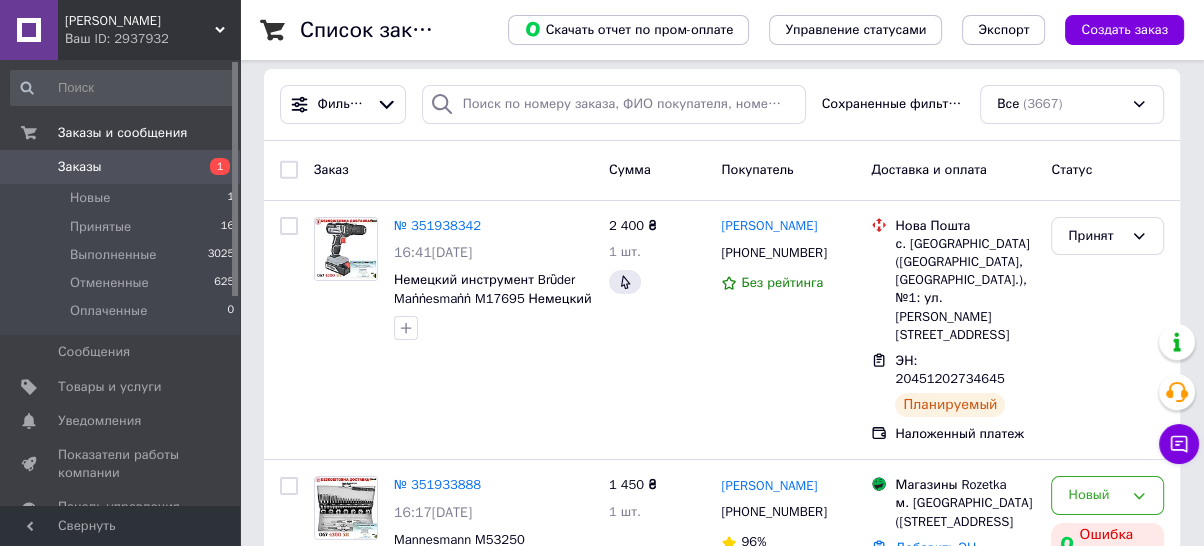 scroll, scrollTop: 0, scrollLeft: 0, axis: both 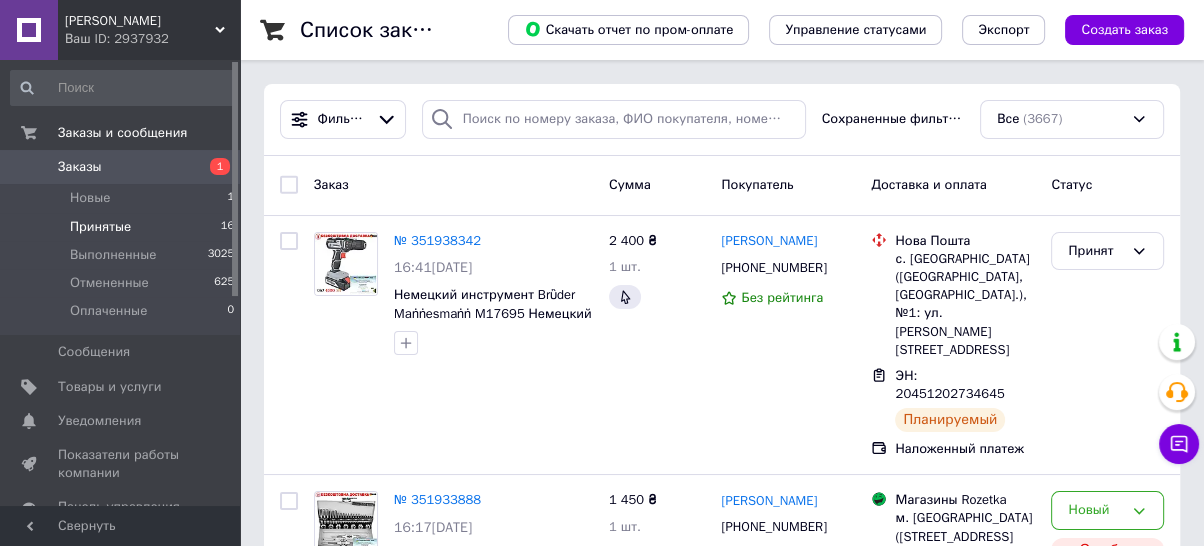 click on "Принятые" at bounding box center [100, 227] 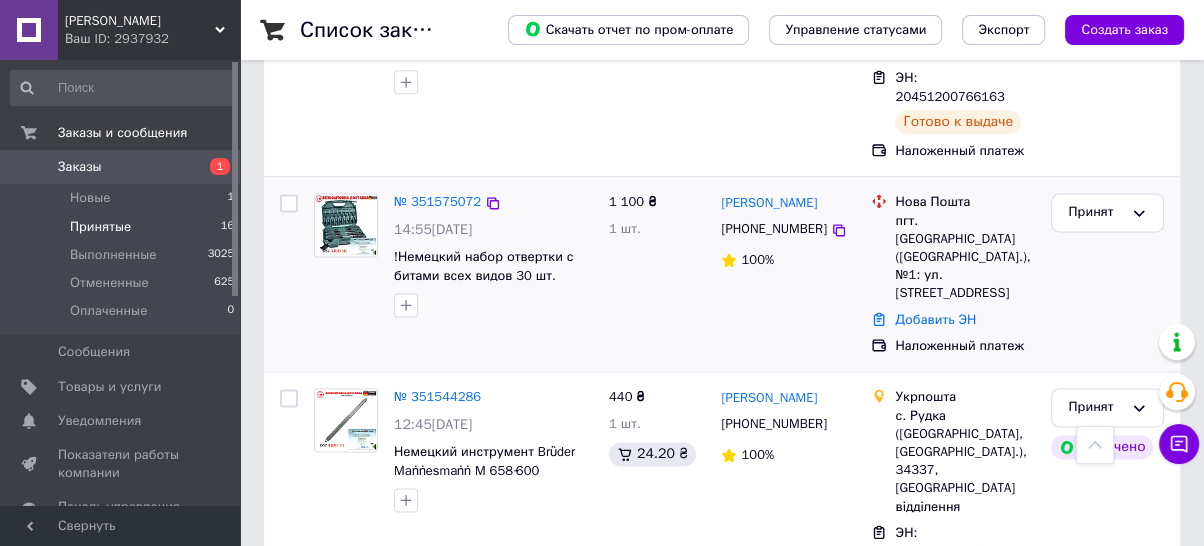 scroll, scrollTop: 2222, scrollLeft: 0, axis: vertical 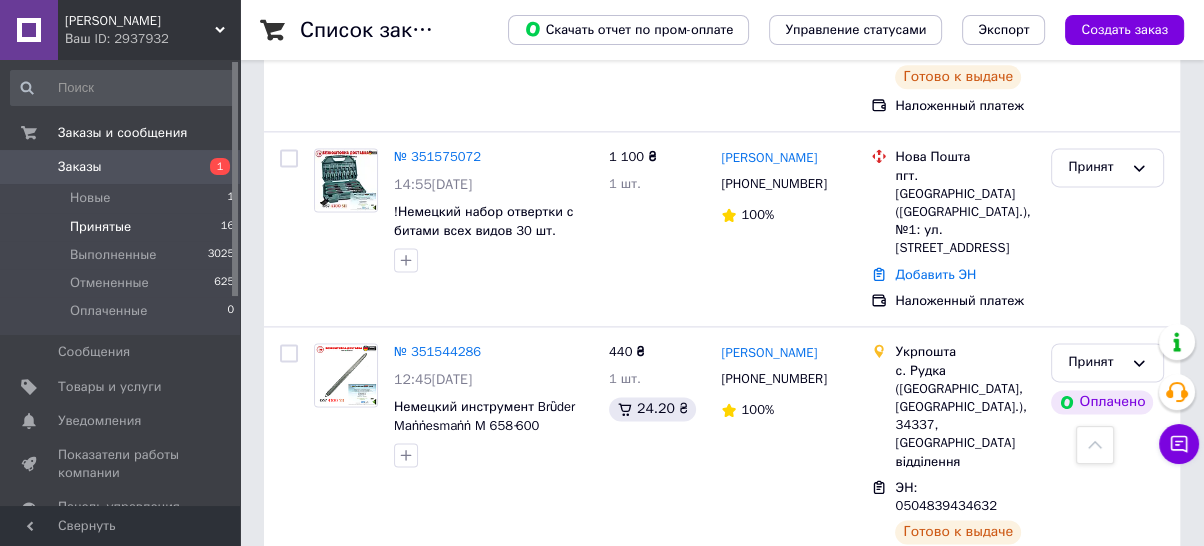 click 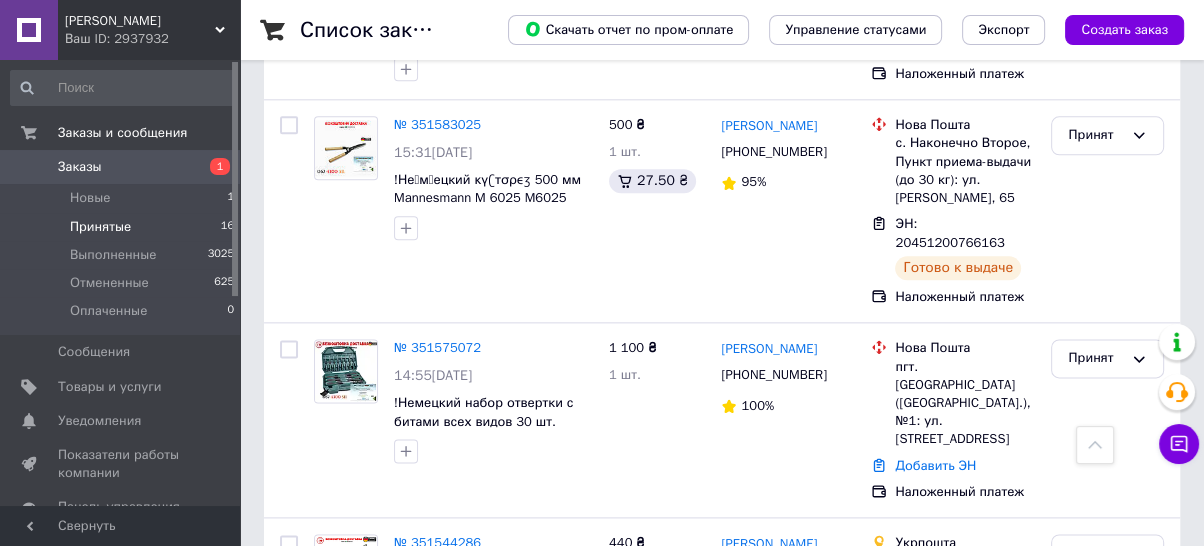 scroll, scrollTop: 2000, scrollLeft: 0, axis: vertical 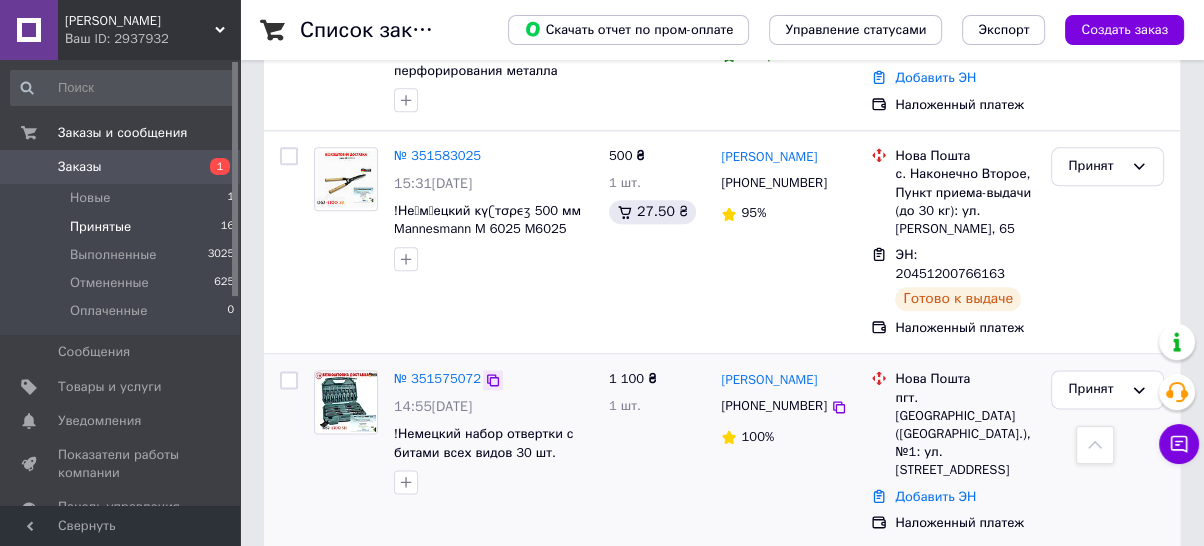 click 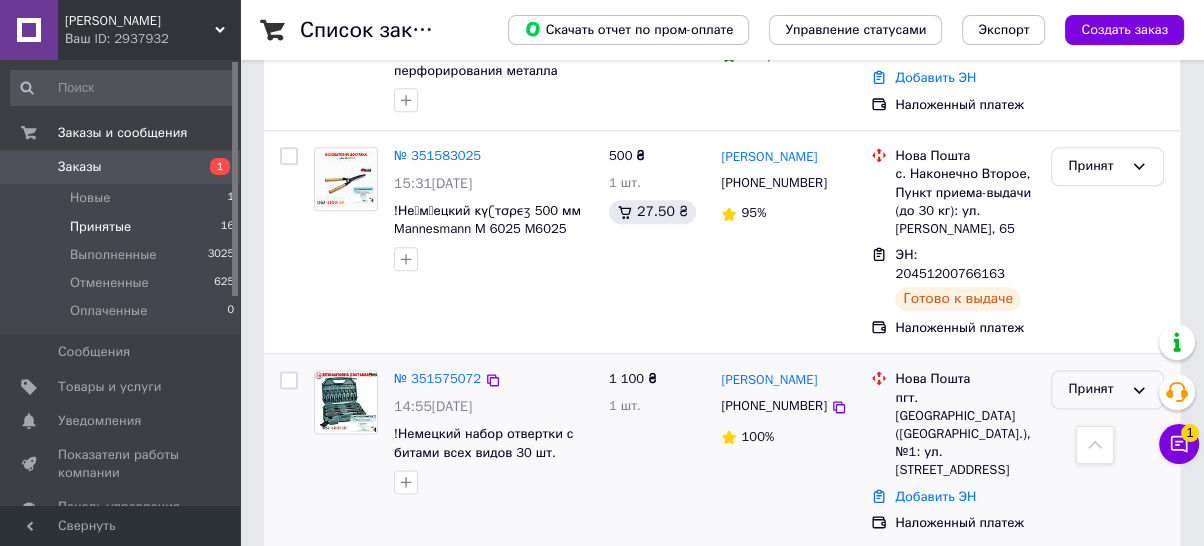 click 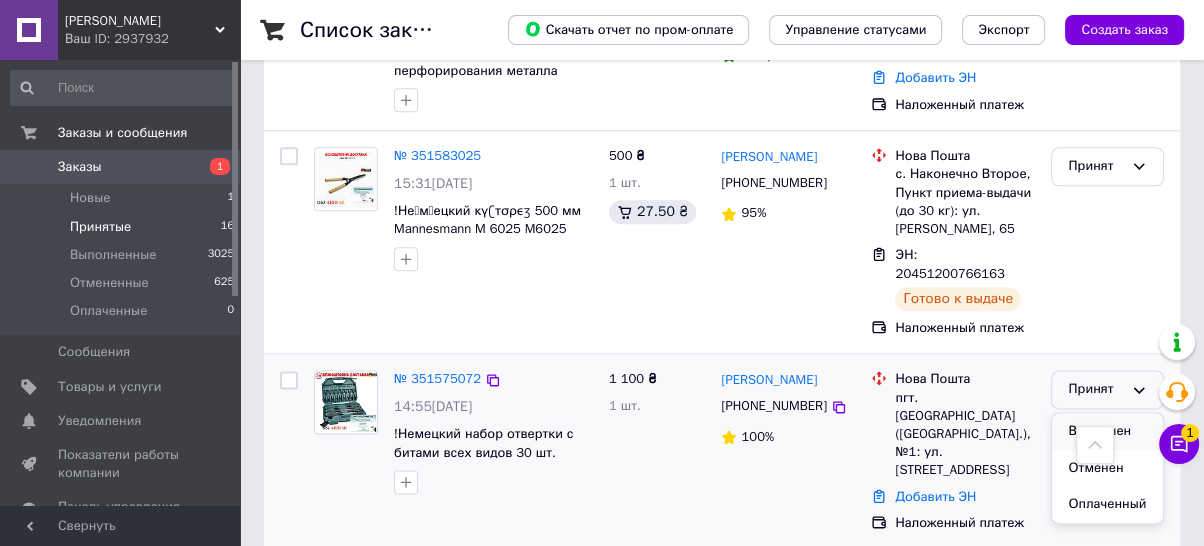 click on "Выполнен" at bounding box center (1107, 431) 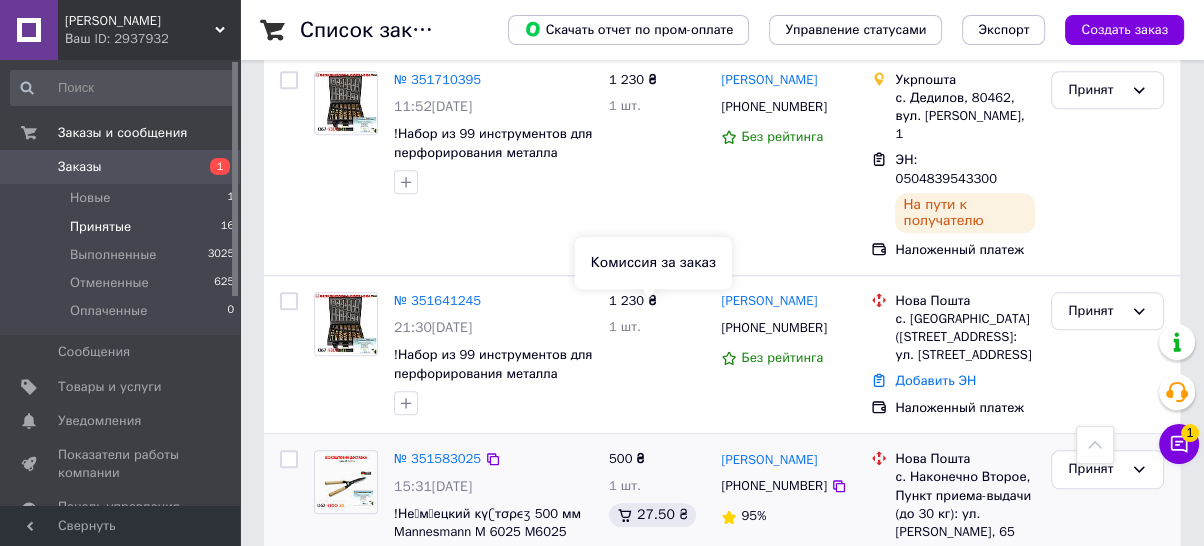 scroll, scrollTop: 1666, scrollLeft: 0, axis: vertical 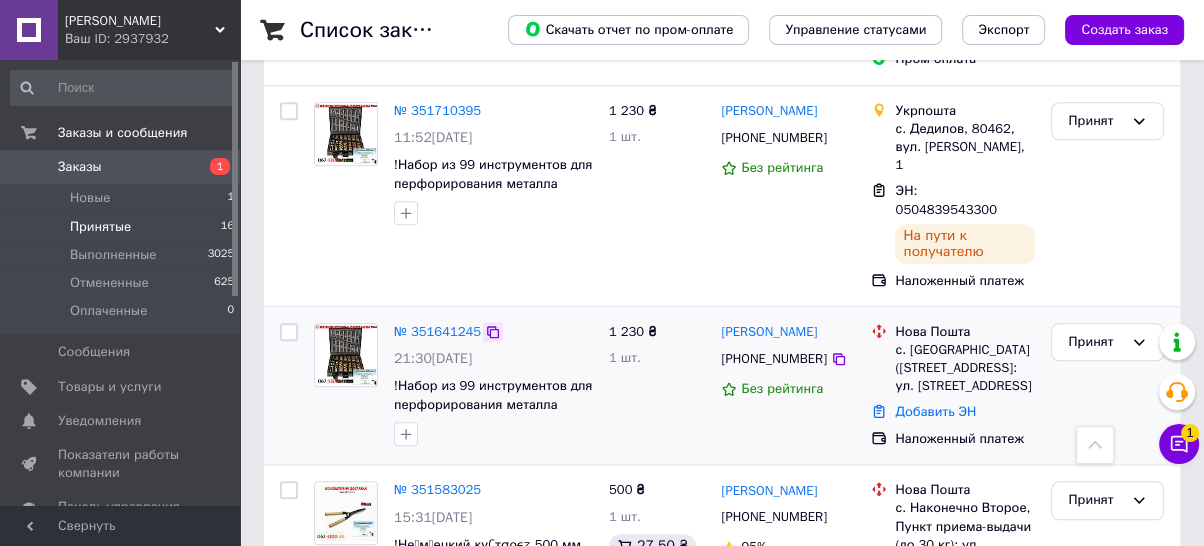click 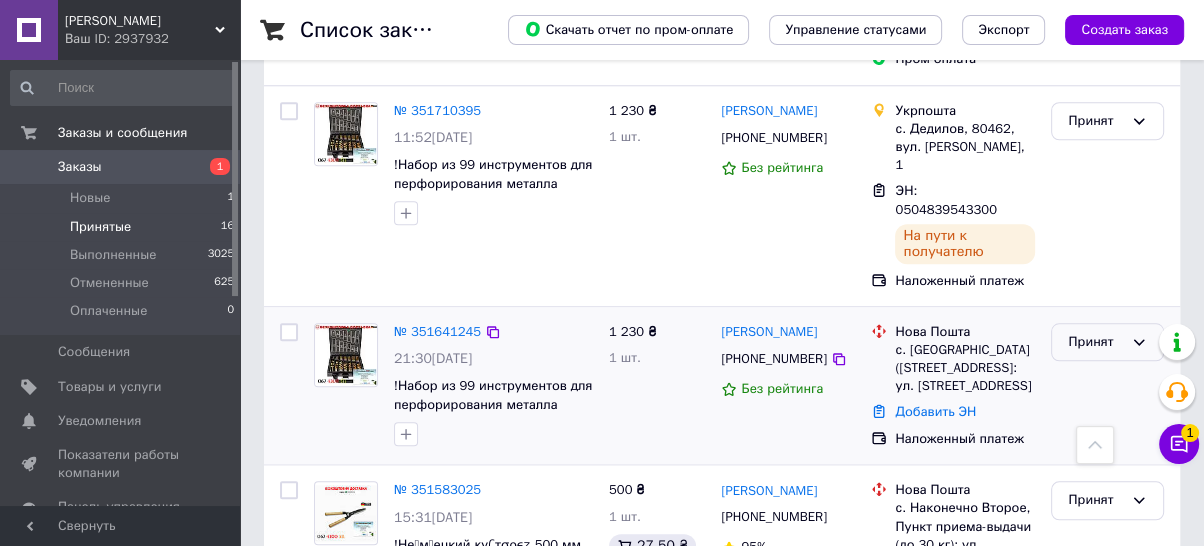 click on "Принят" at bounding box center [1095, 342] 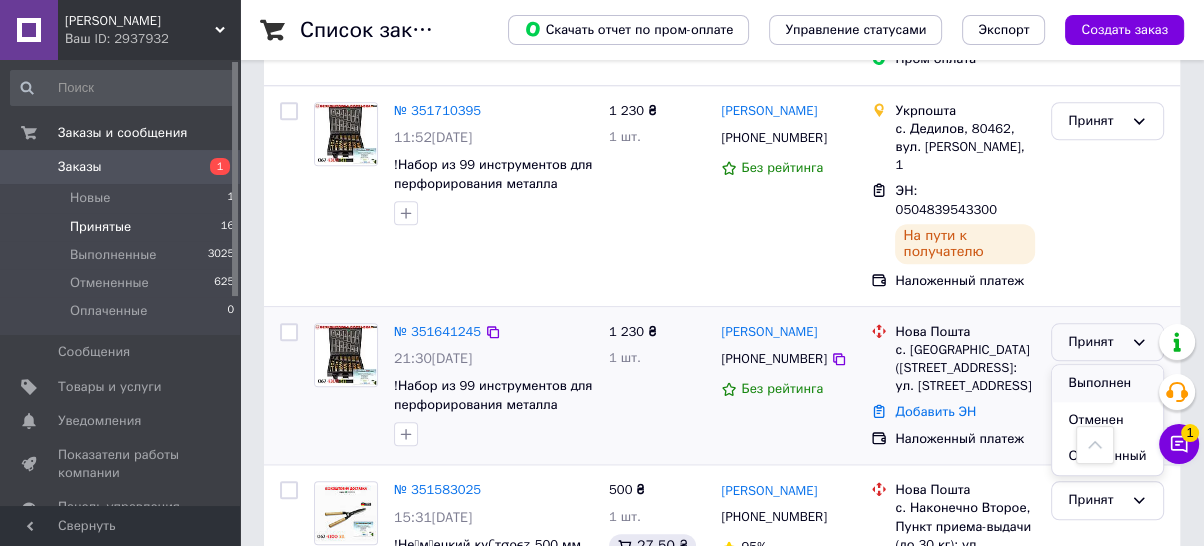 click on "Выполнен" at bounding box center [1107, 383] 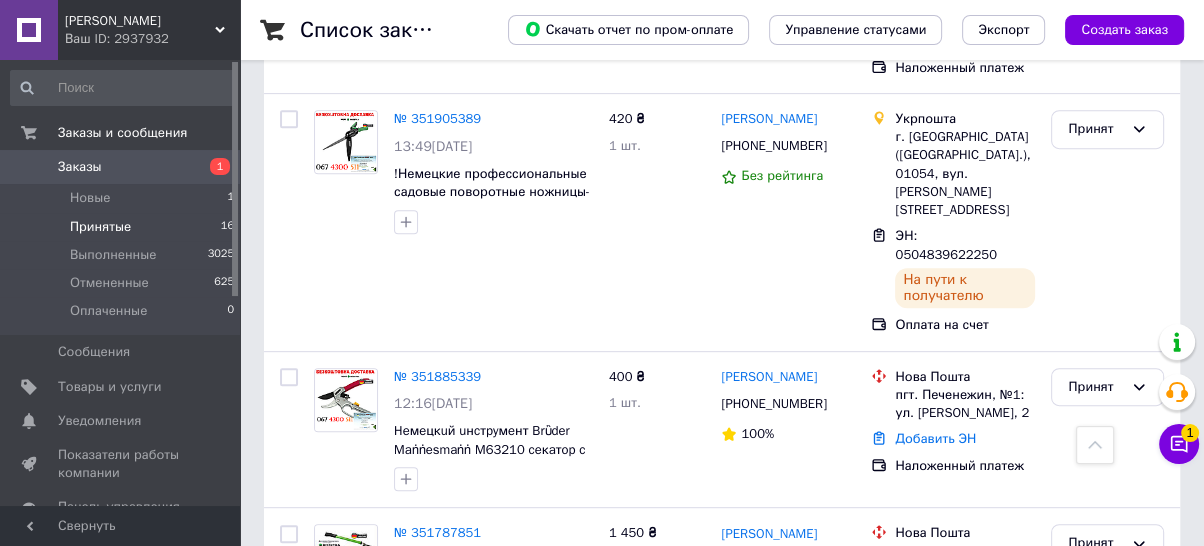 scroll, scrollTop: 666, scrollLeft: 0, axis: vertical 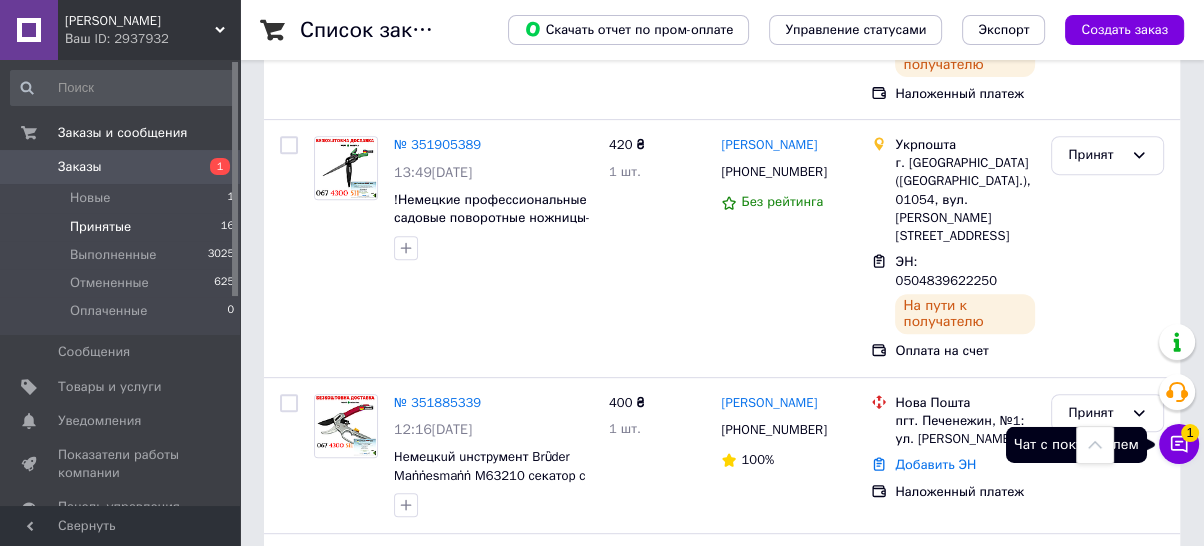 click 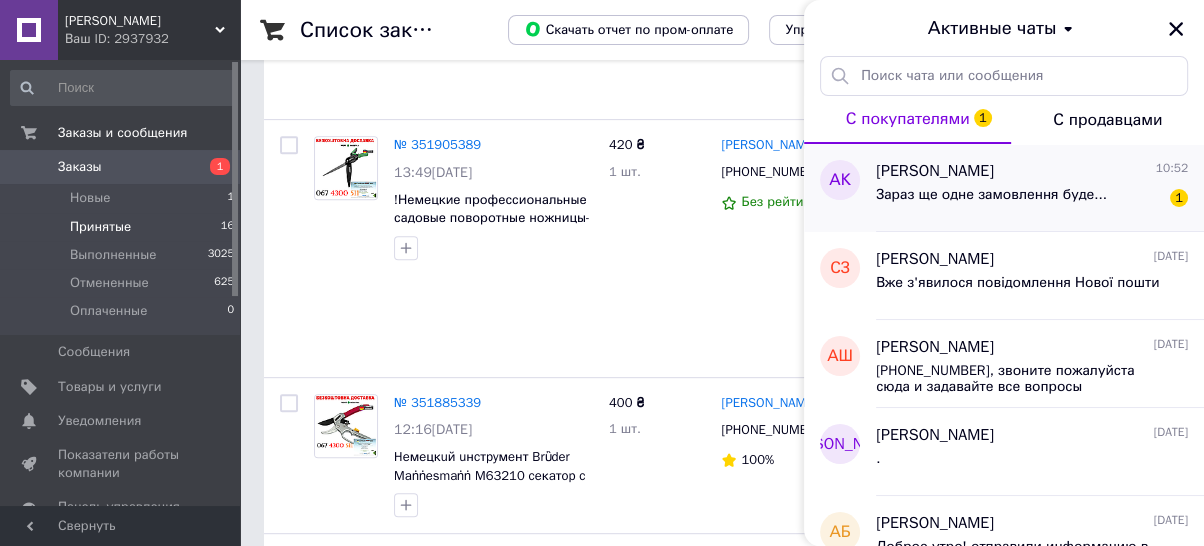 click on "Зараз ще одне замовлення буде..." at bounding box center [991, 195] 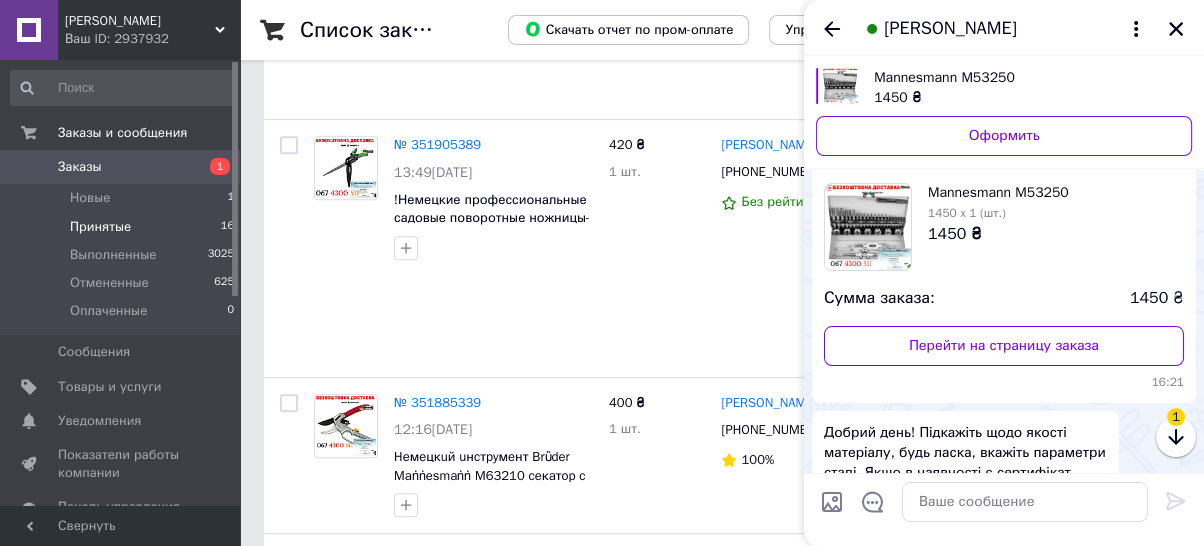scroll, scrollTop: 714, scrollLeft: 0, axis: vertical 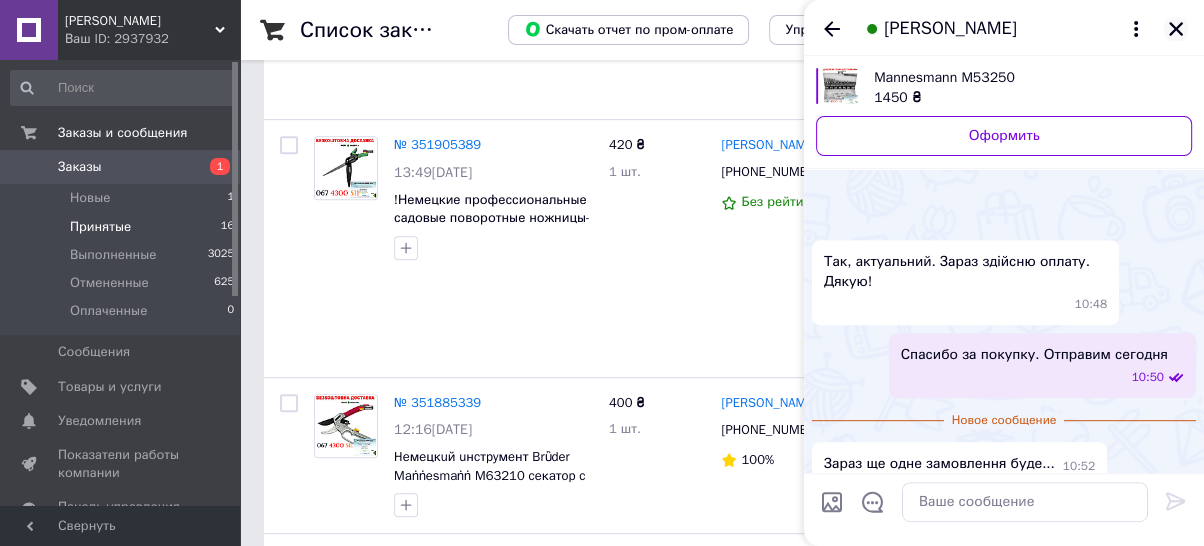 click 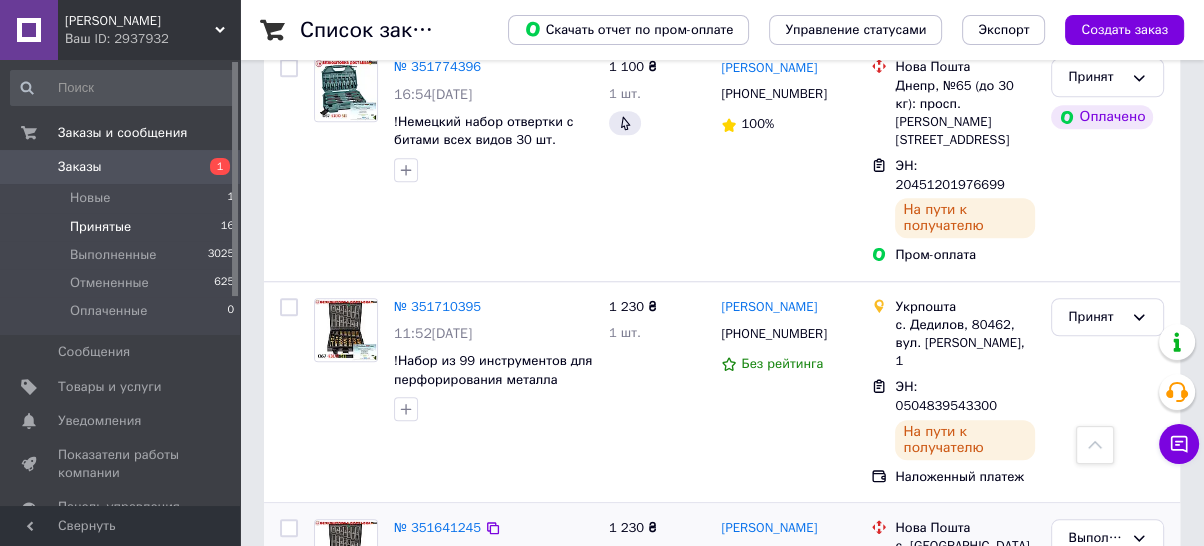 scroll, scrollTop: 1444, scrollLeft: 0, axis: vertical 